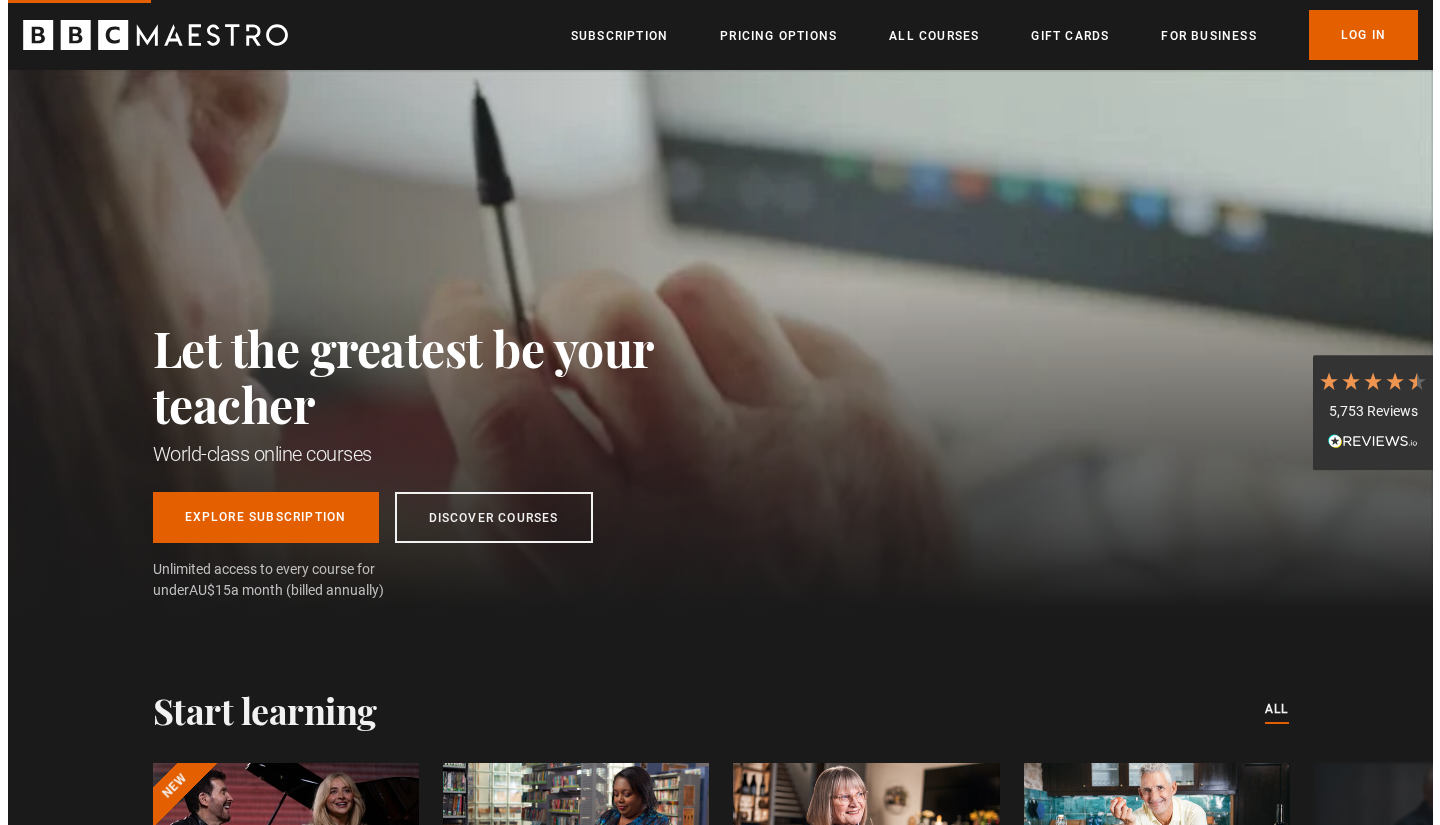 scroll, scrollTop: 0, scrollLeft: 0, axis: both 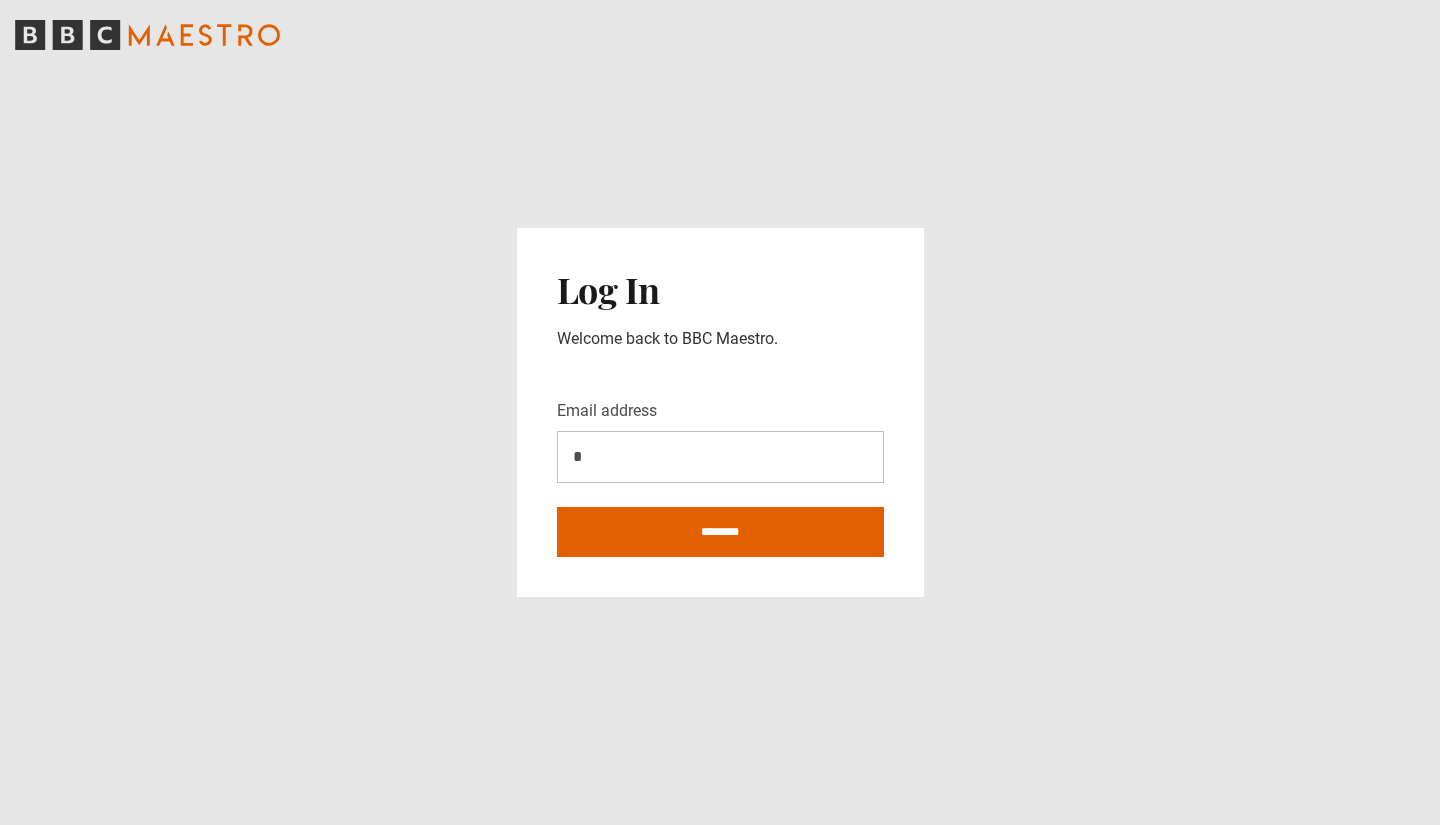 type on "**********" 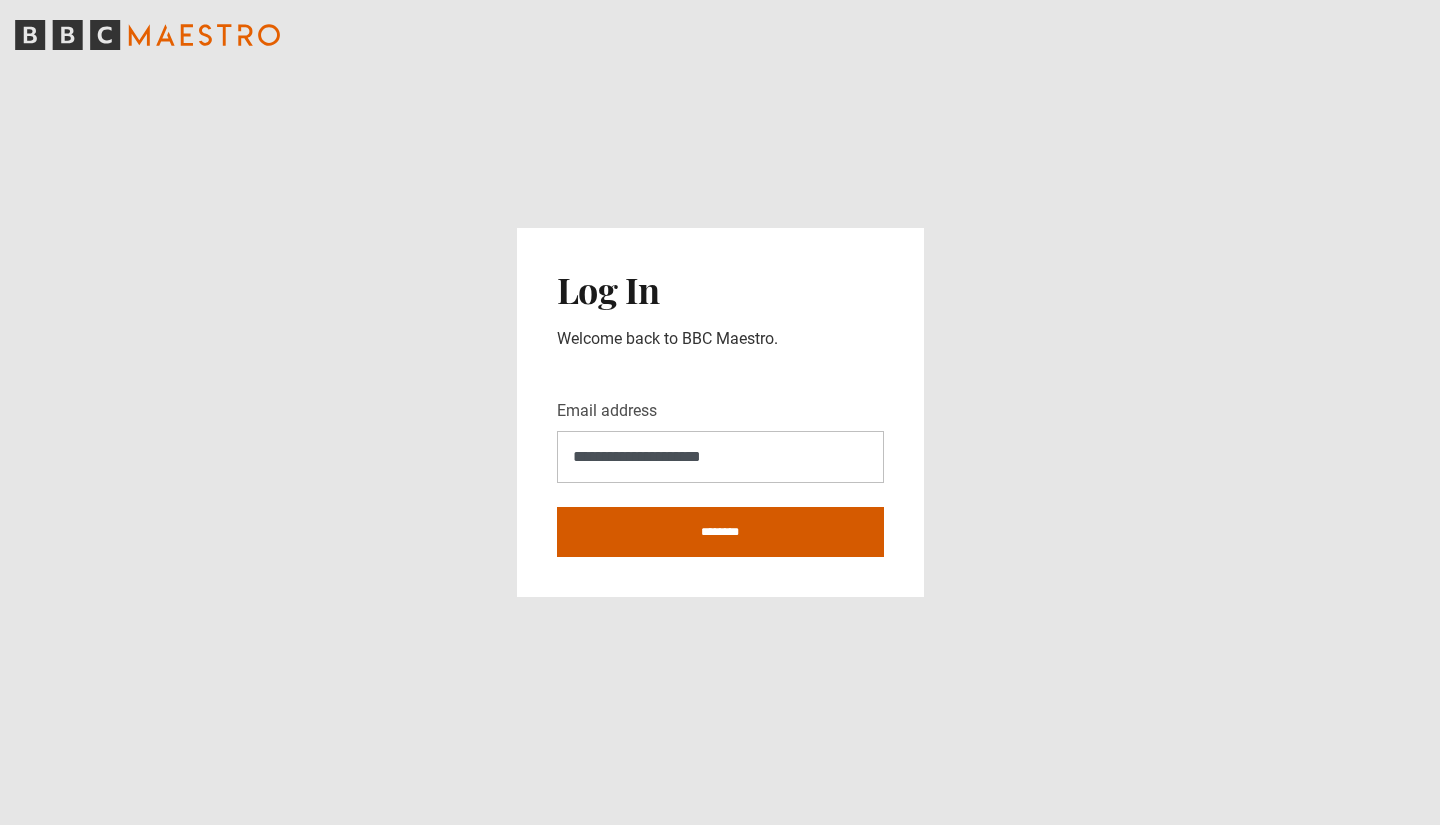 click on "********" at bounding box center (720, 532) 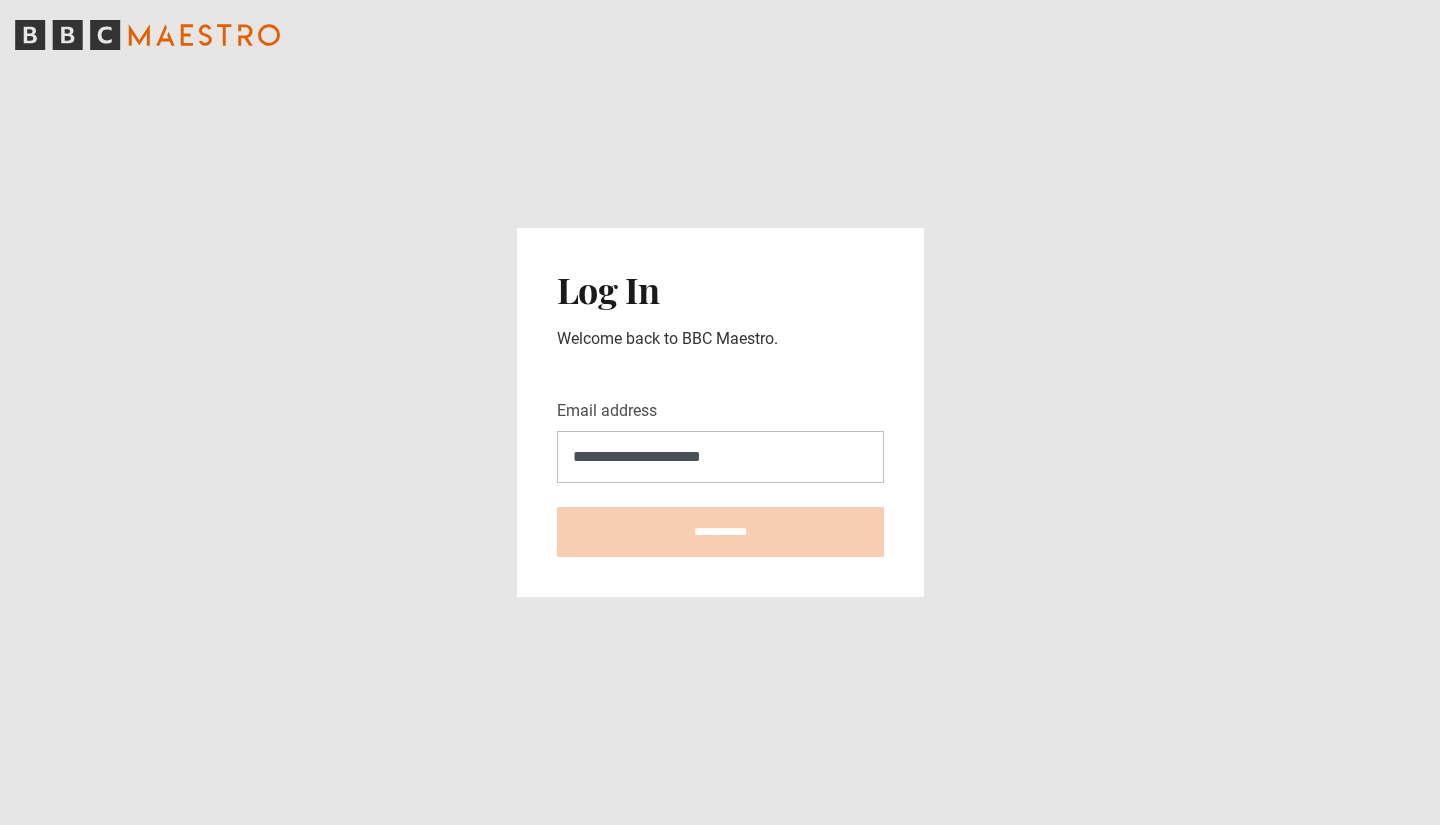 type on "**********" 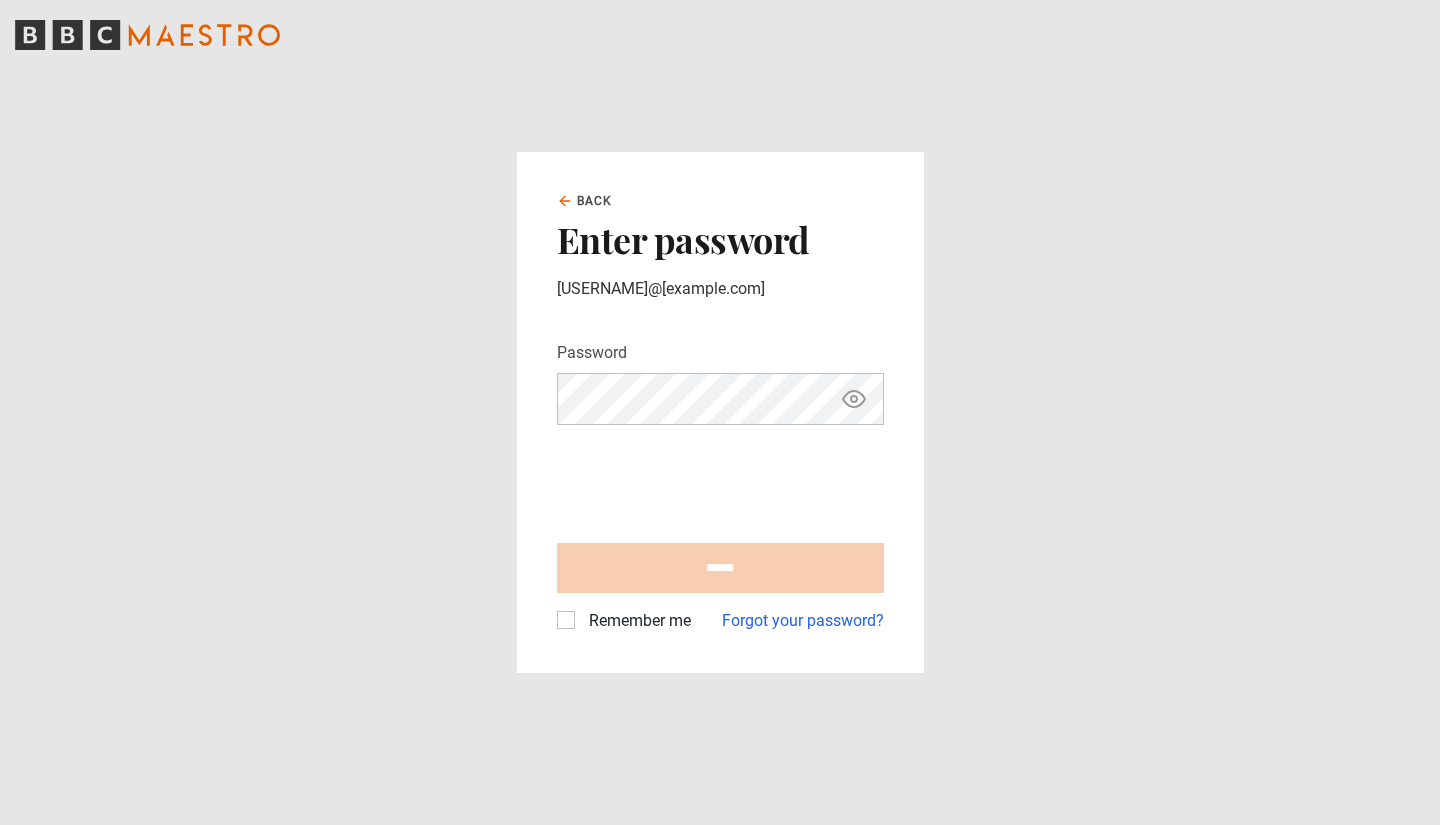 scroll, scrollTop: 0, scrollLeft: 0, axis: both 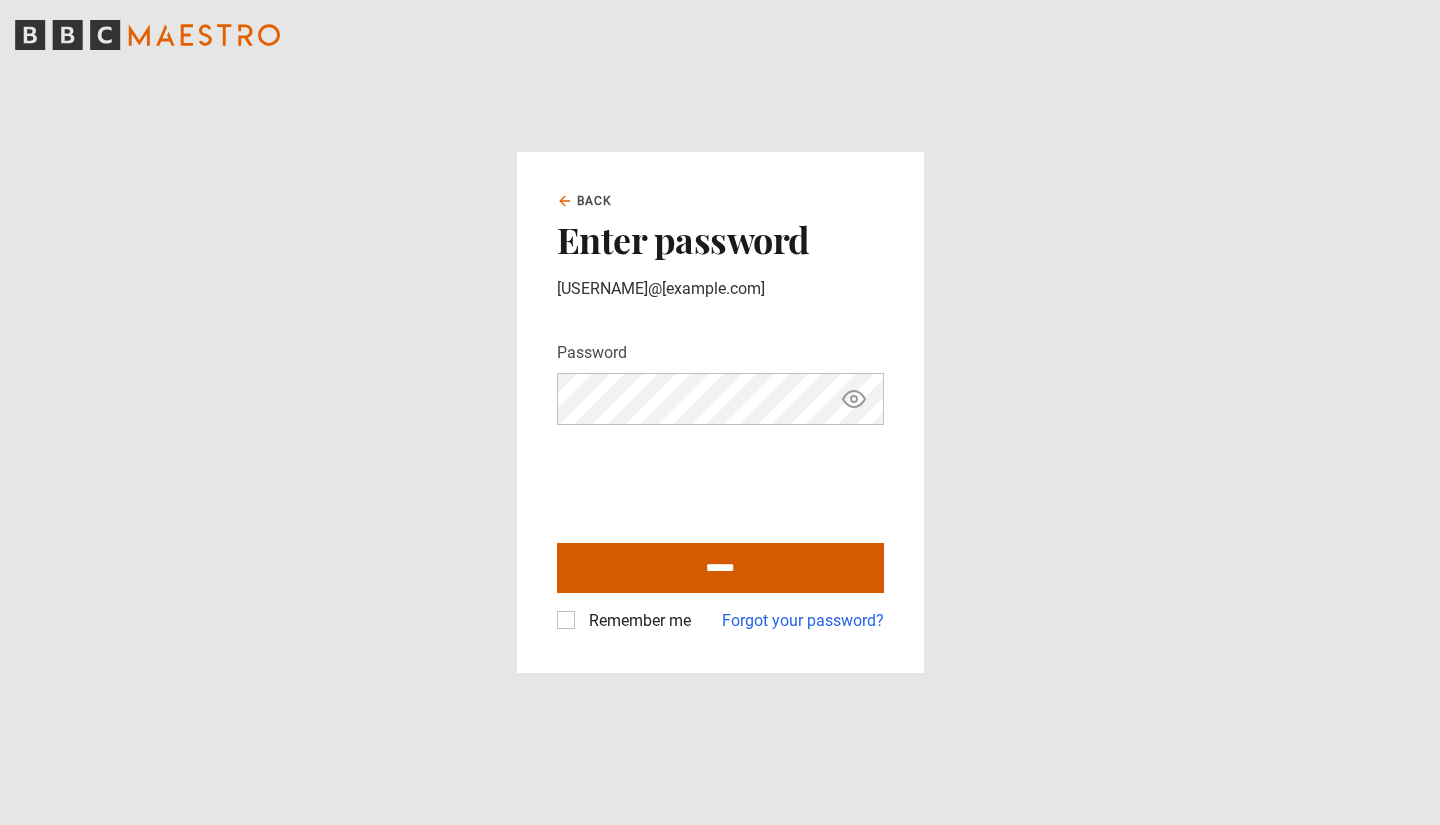 click on "******" at bounding box center [720, 568] 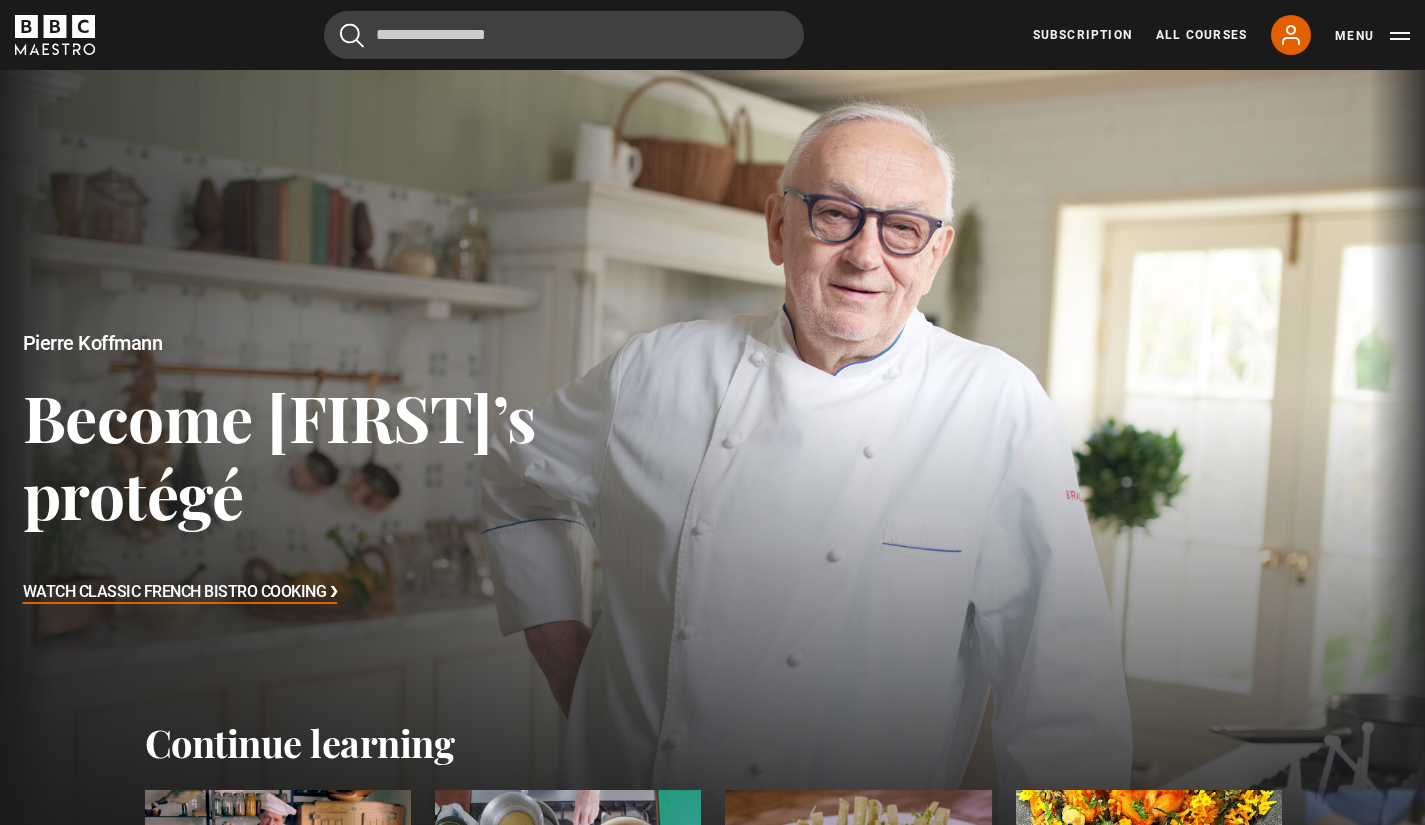 scroll, scrollTop: 0, scrollLeft: 0, axis: both 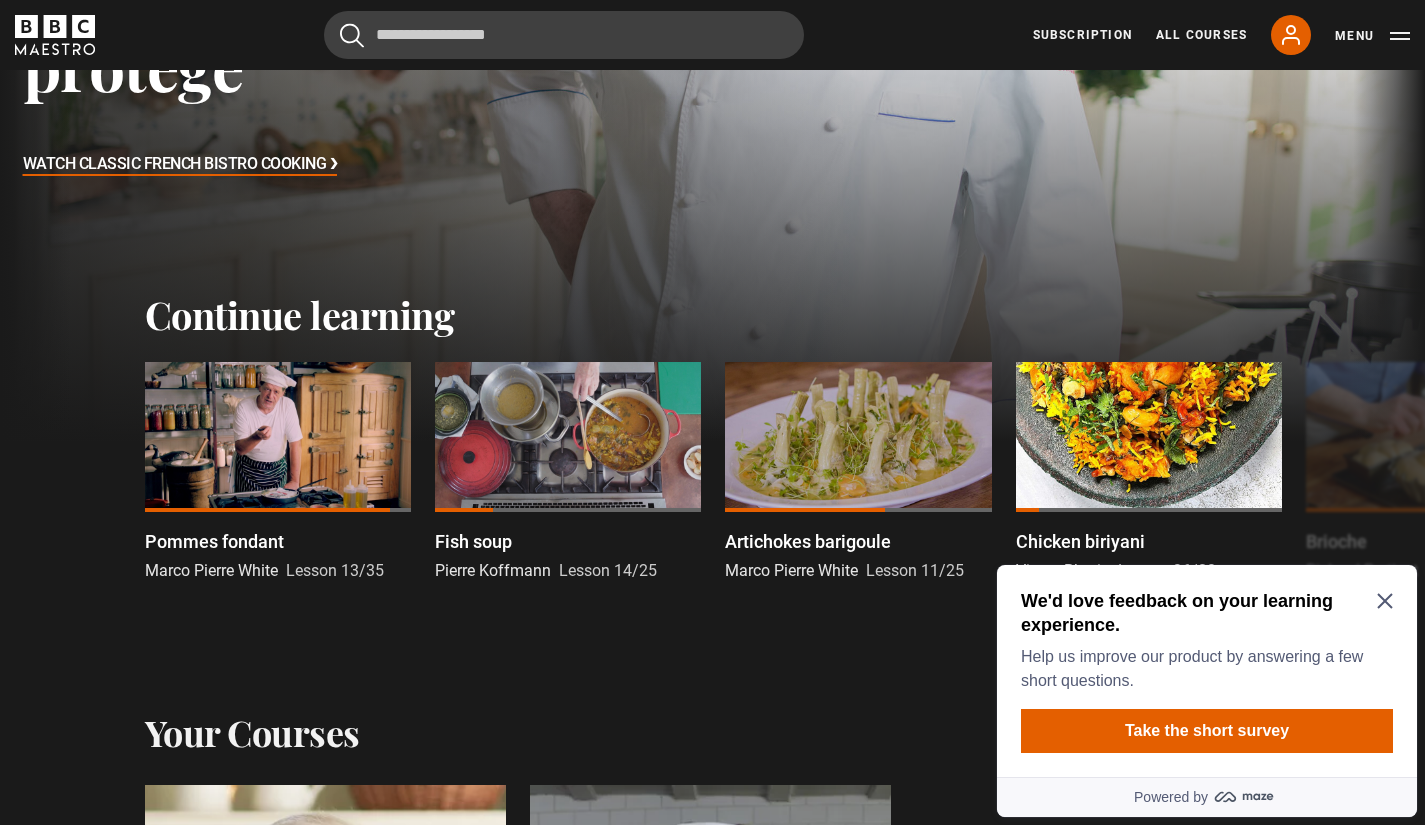 click 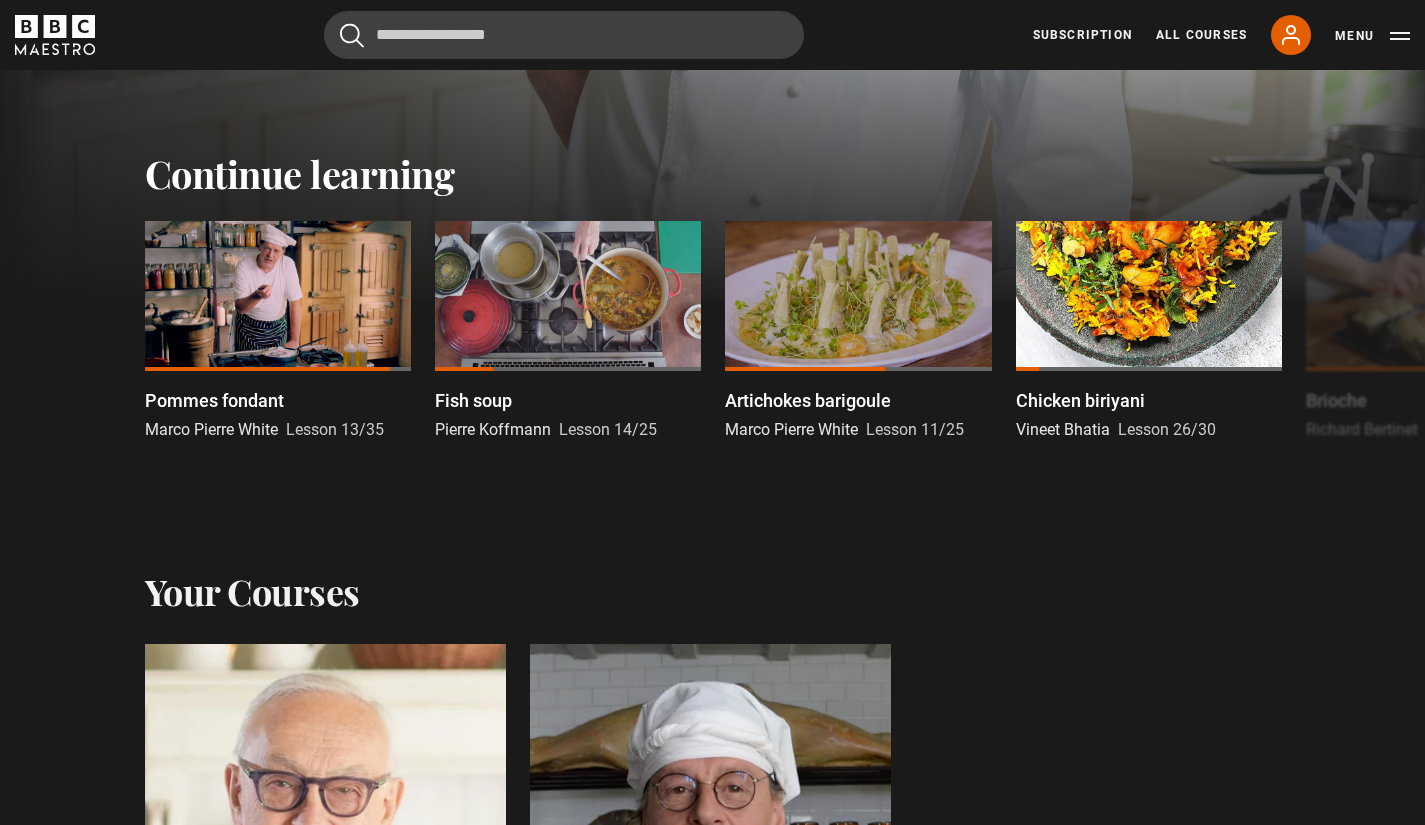 scroll, scrollTop: 530, scrollLeft: 0, axis: vertical 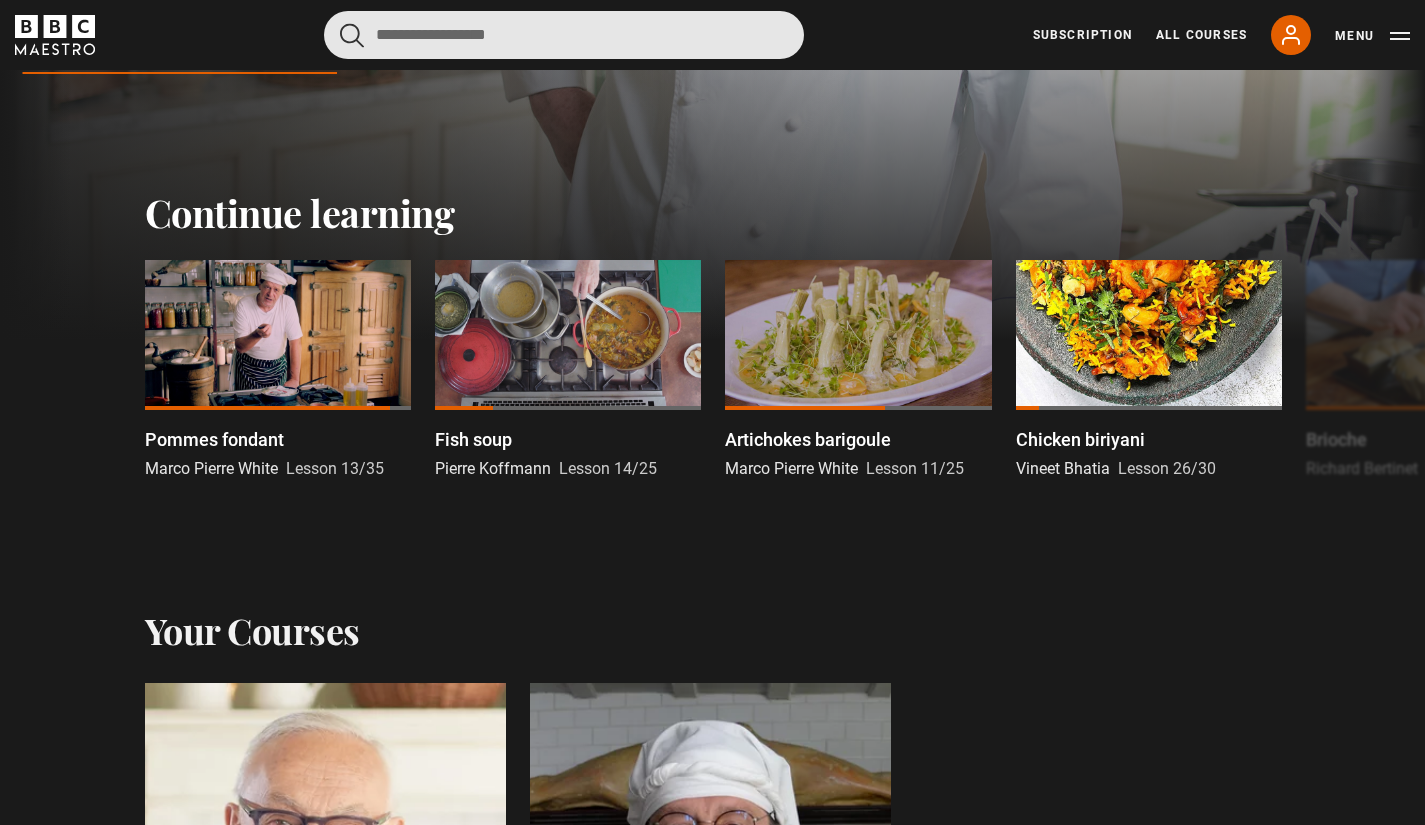 click at bounding box center [564, 35] 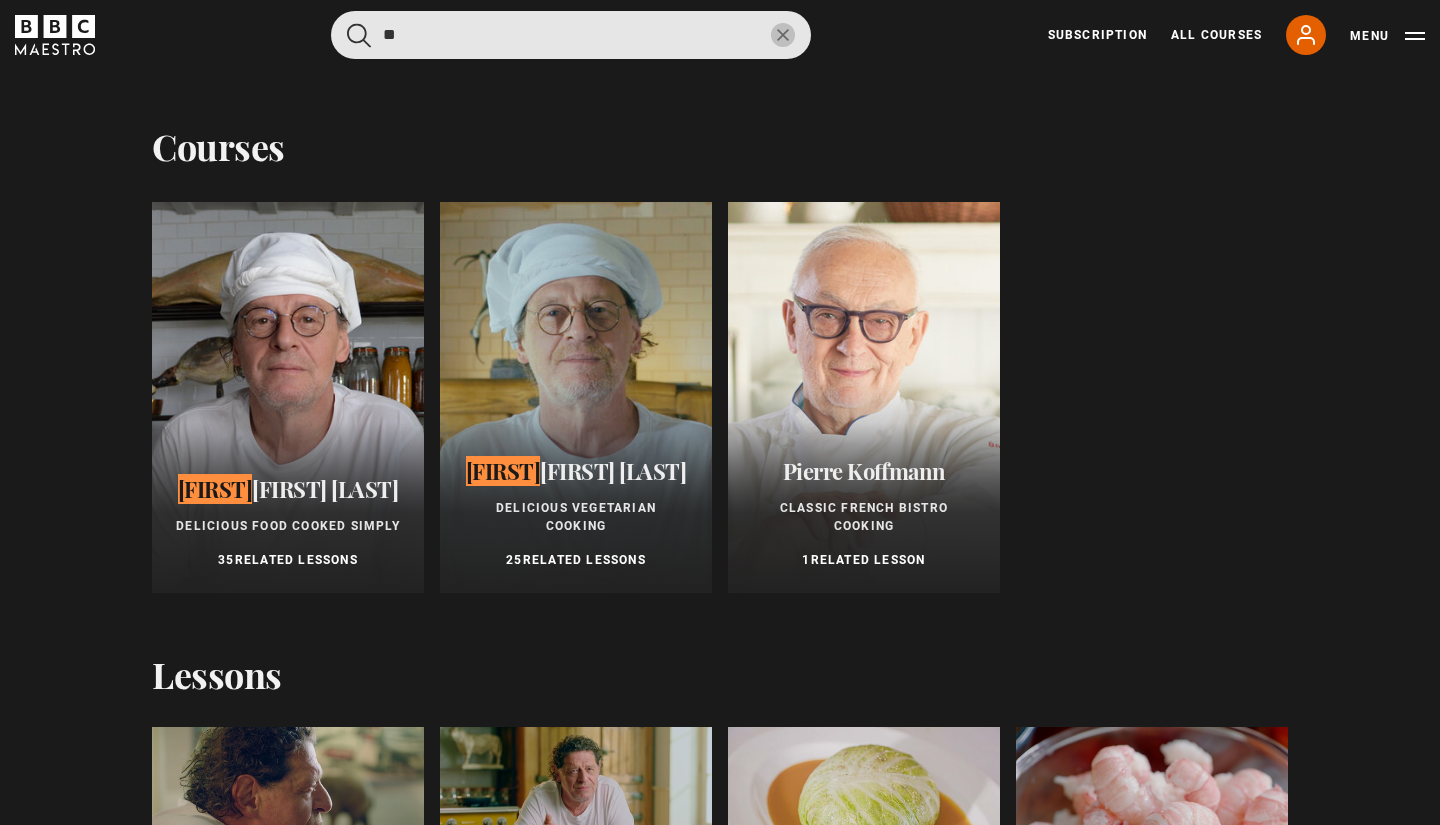 type on "*" 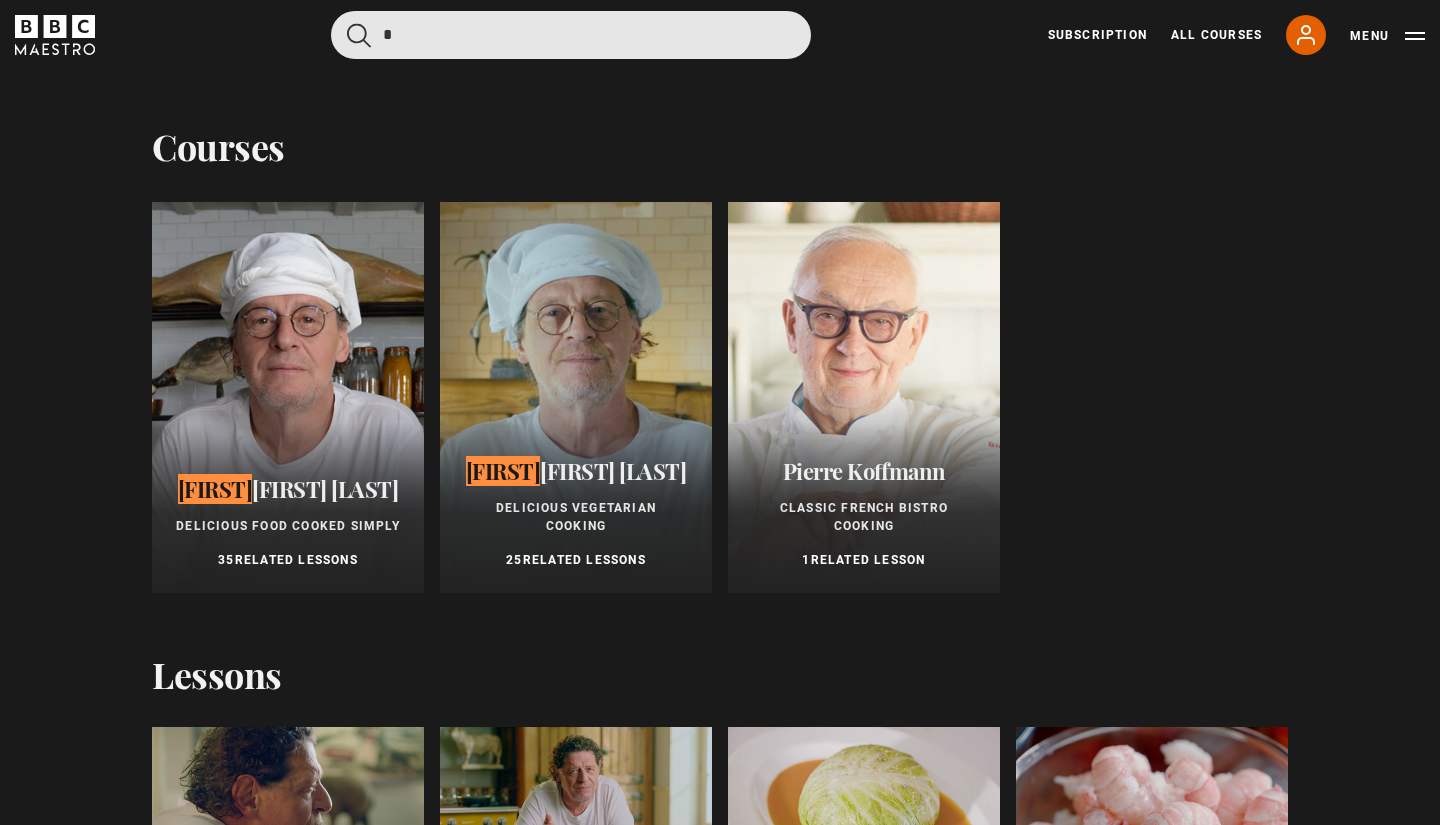 type 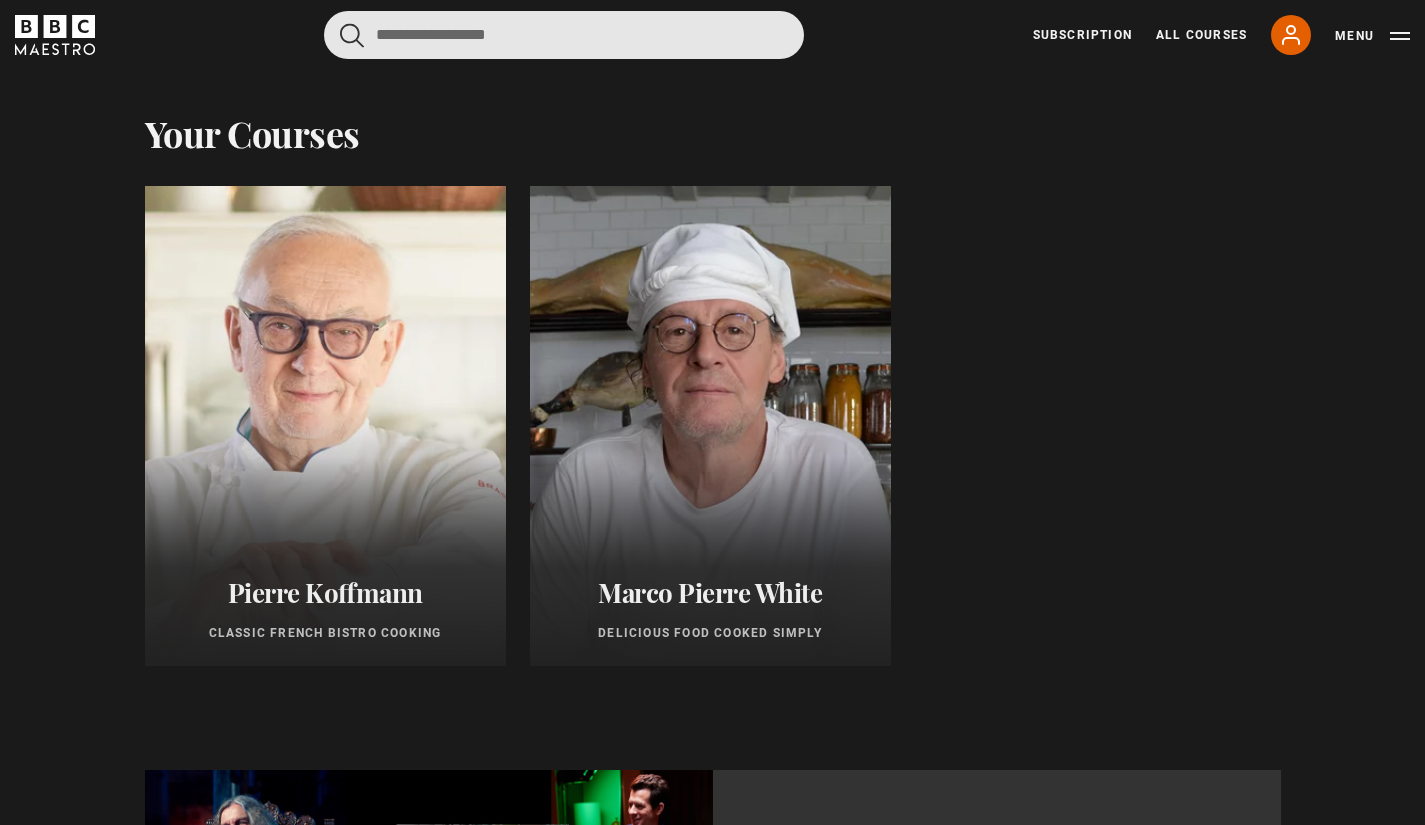 scroll, scrollTop: 1029, scrollLeft: 0, axis: vertical 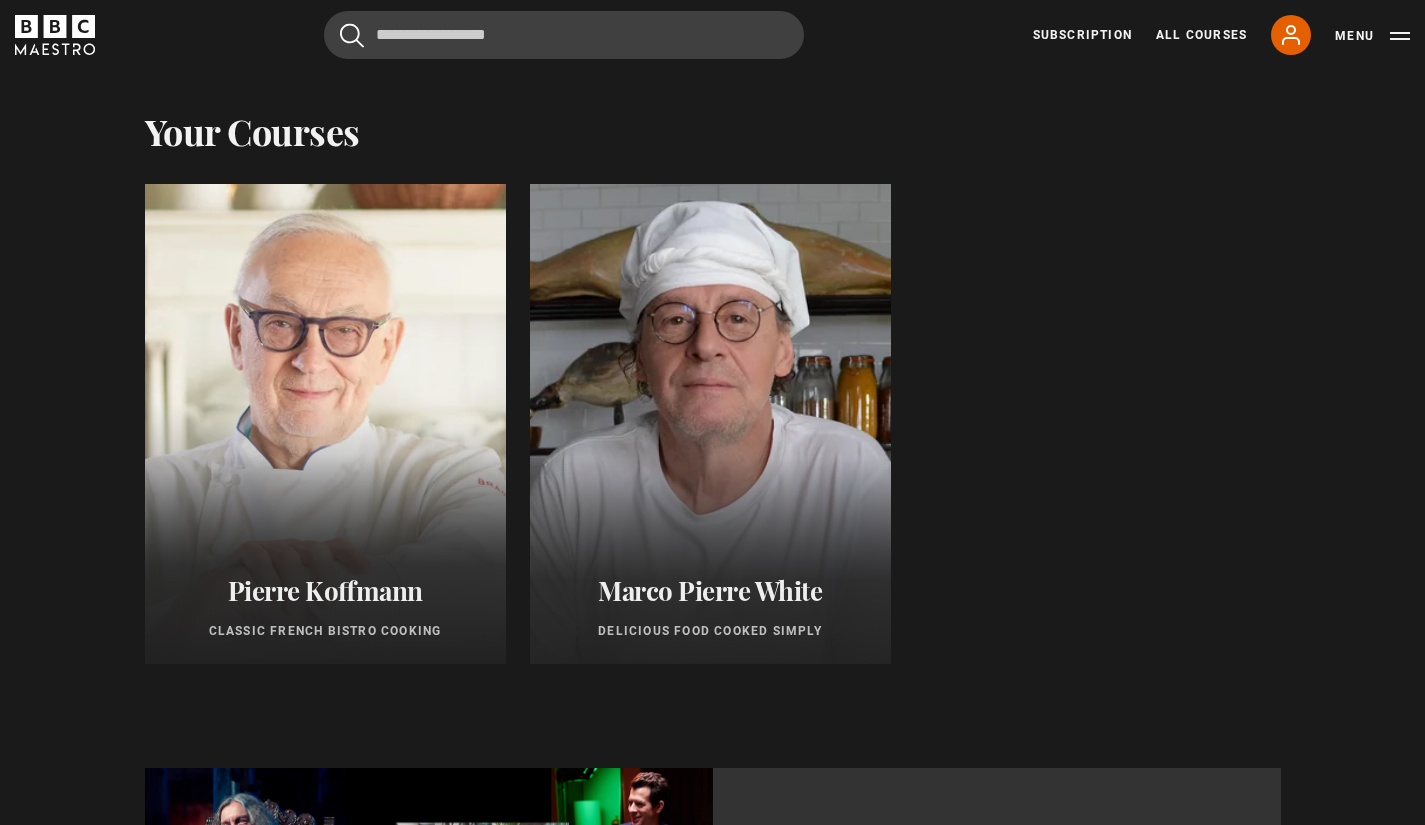 click at bounding box center (710, 424) 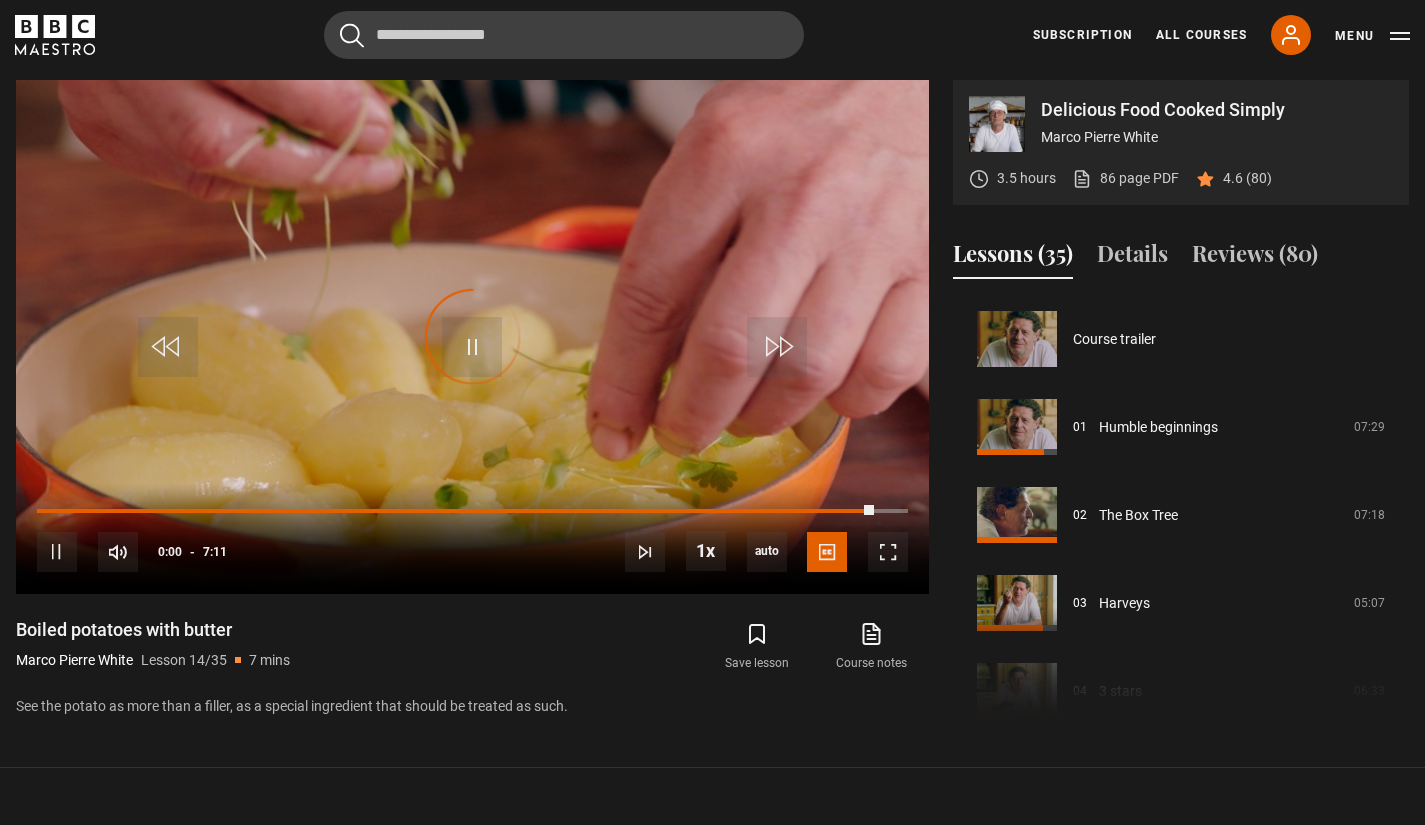 scroll, scrollTop: 835, scrollLeft: 0, axis: vertical 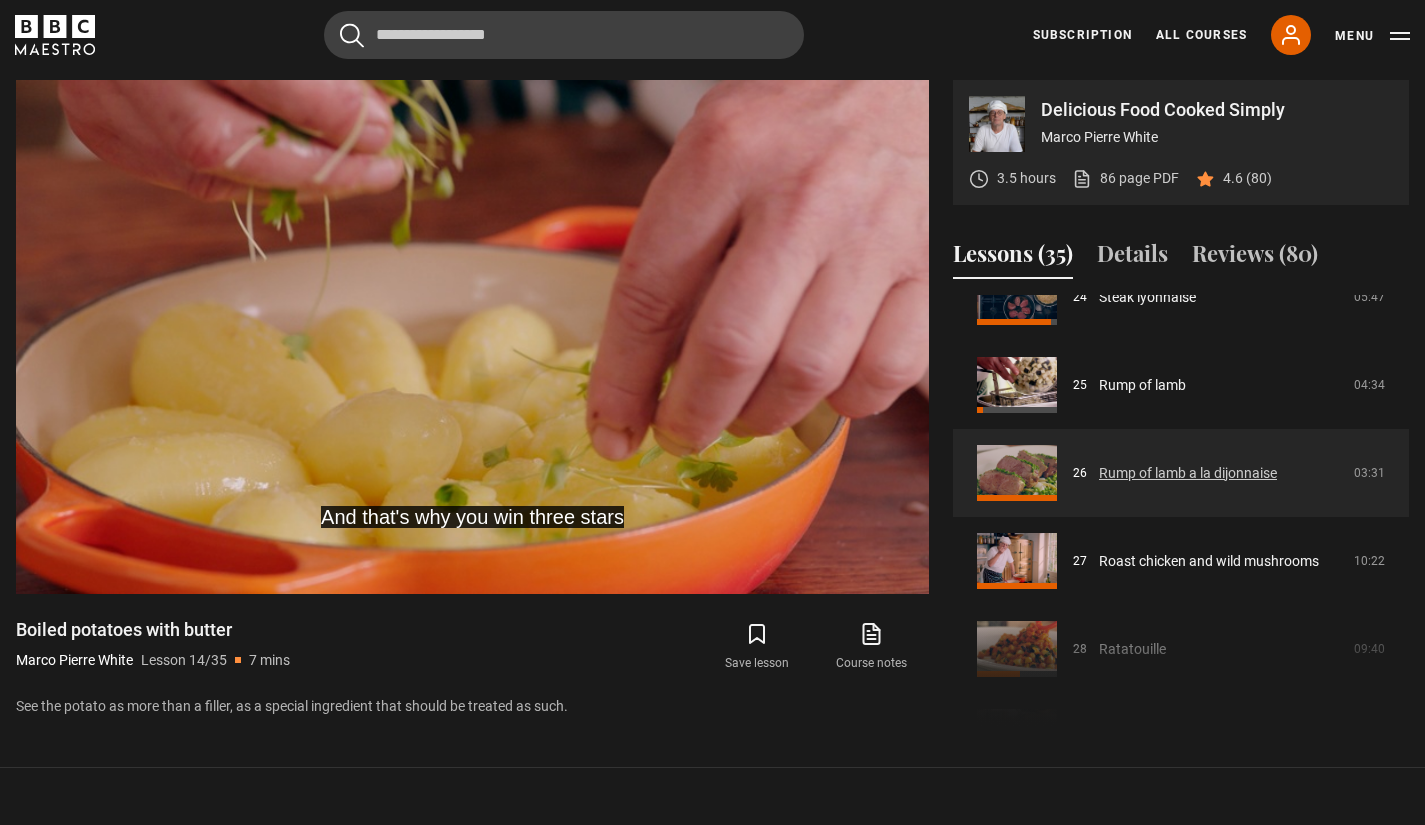 click on "Rump of lamb a la dijonnaise" at bounding box center [1188, 473] 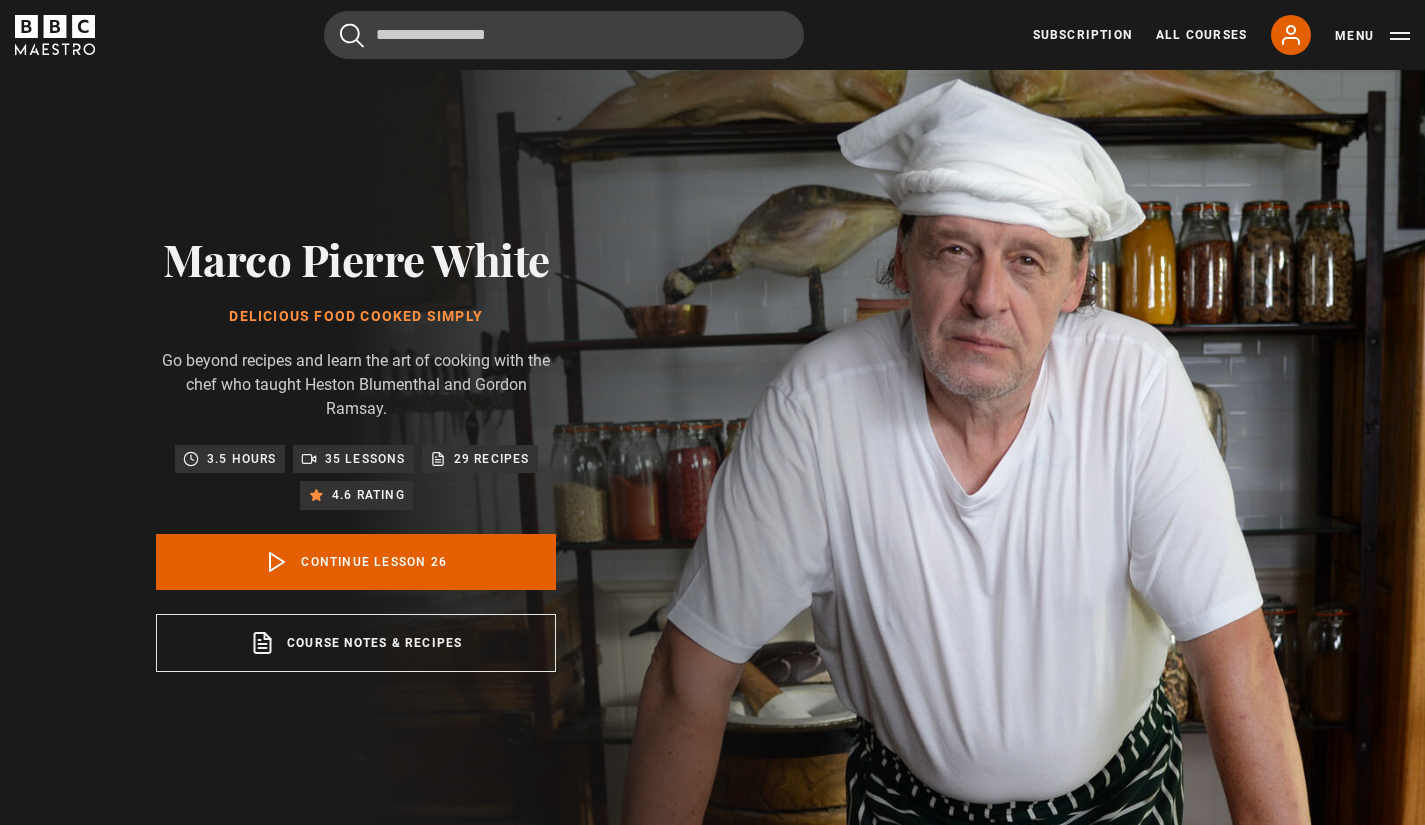 click at bounding box center [888, 1387] 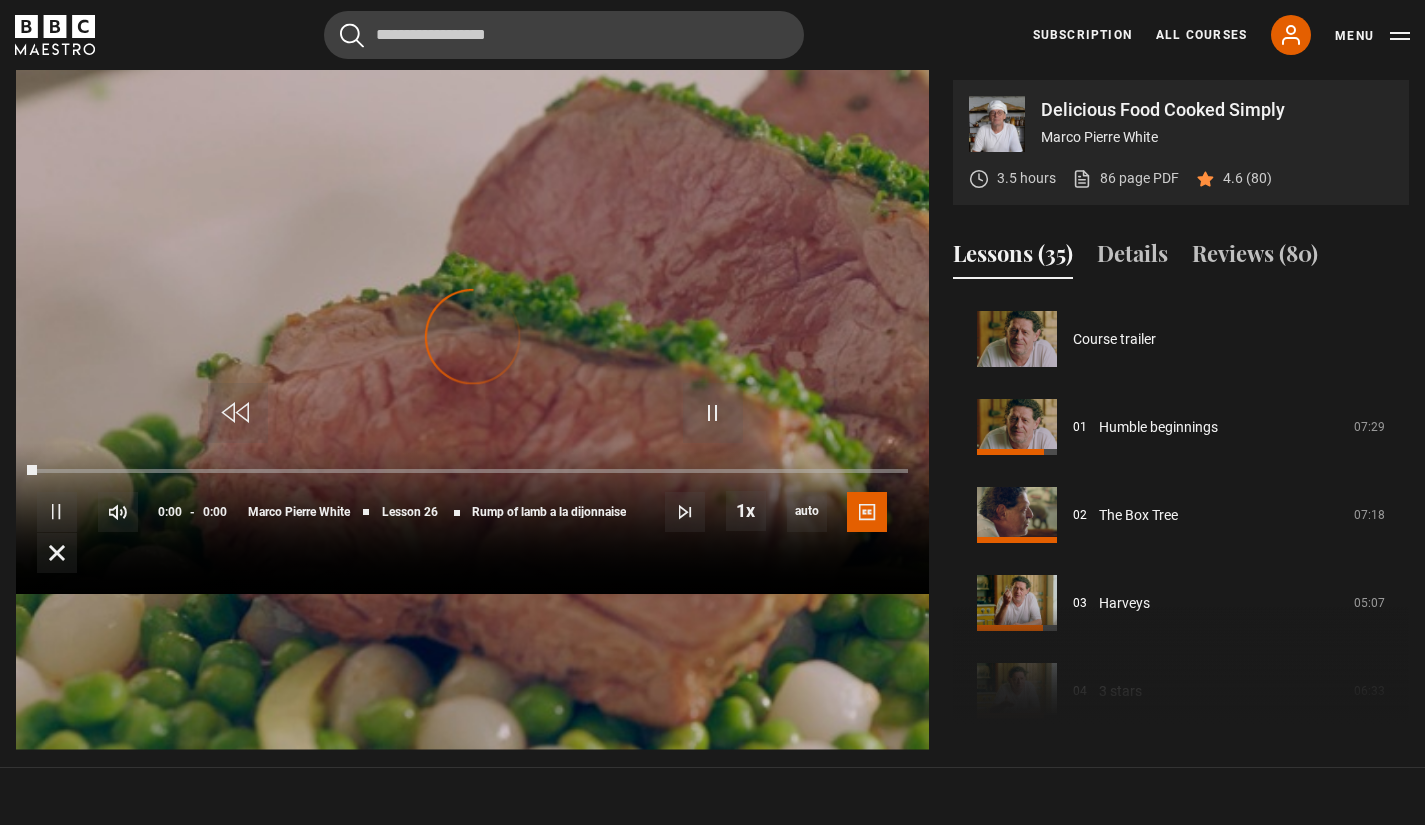 scroll, scrollTop: 835, scrollLeft: 0, axis: vertical 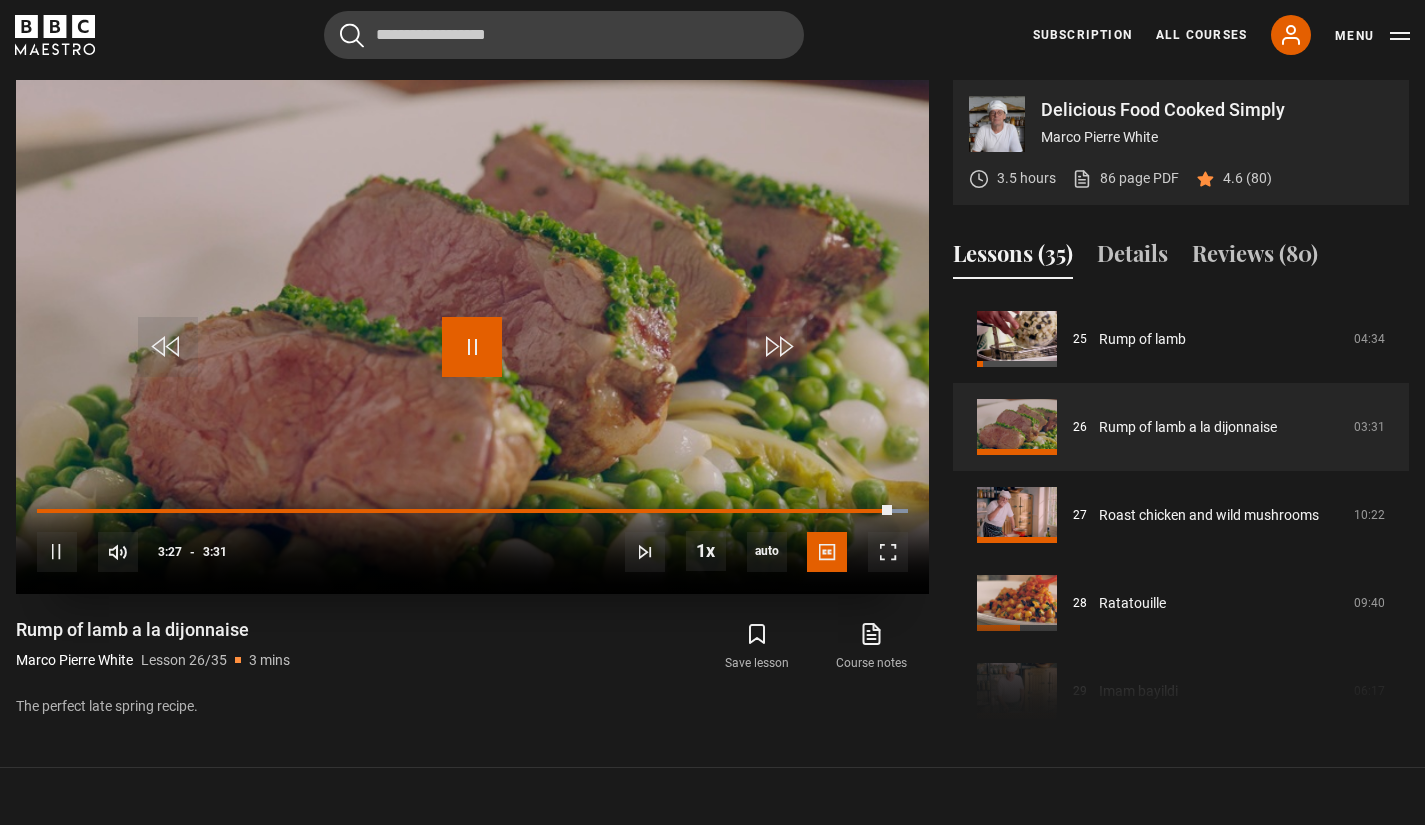 click at bounding box center (472, 347) 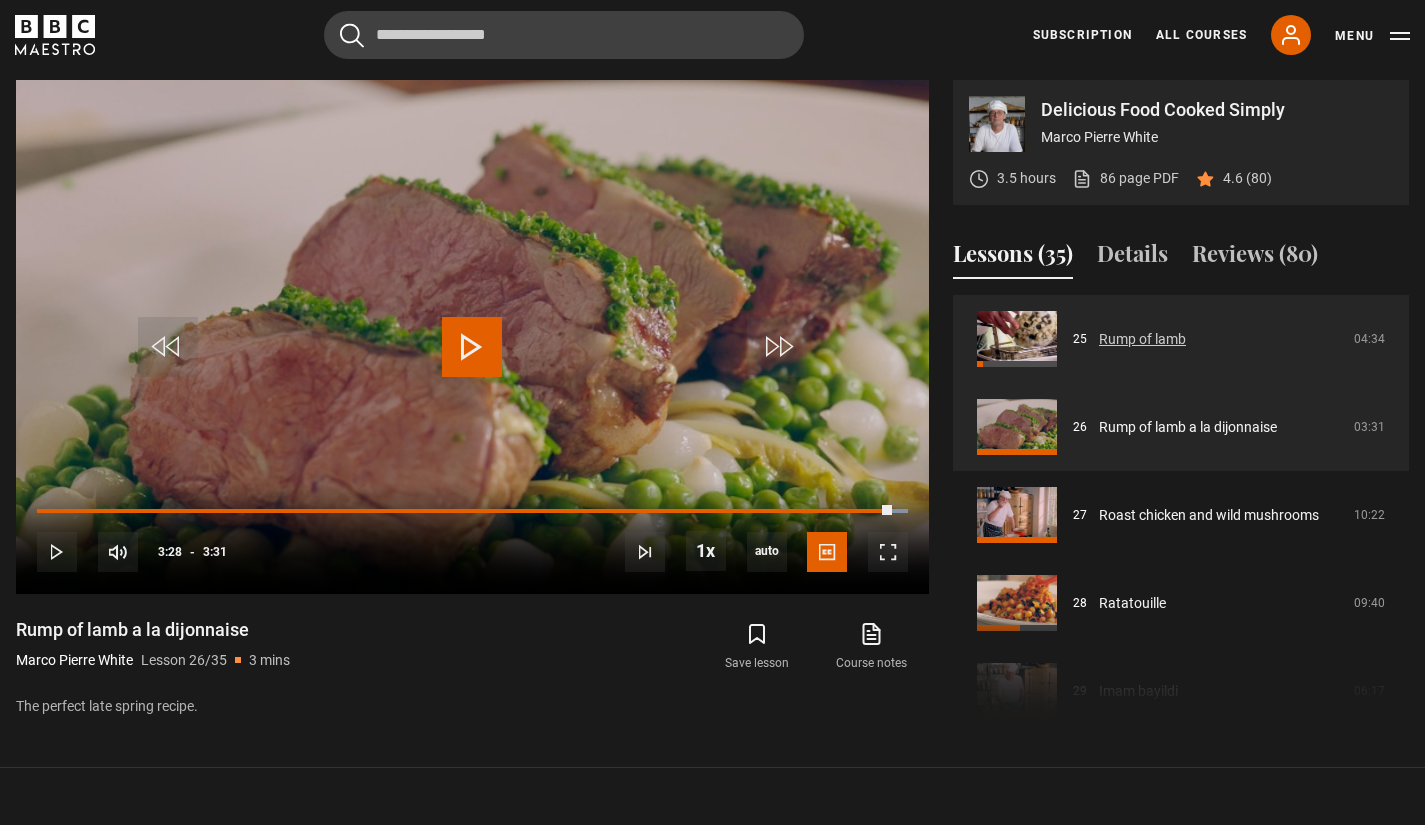 click on "Rump of lamb" at bounding box center (1142, 339) 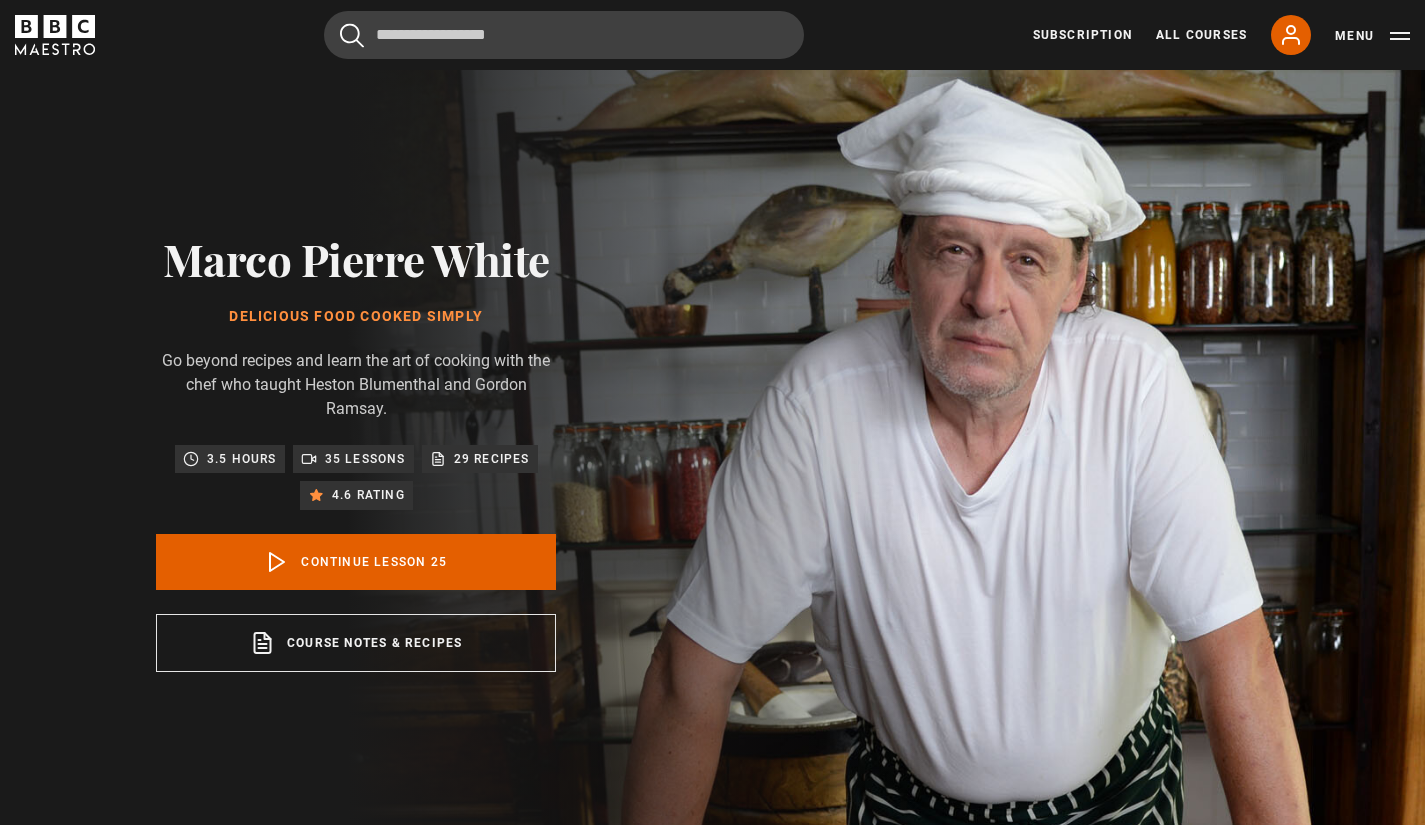 scroll, scrollTop: 835, scrollLeft: 0, axis: vertical 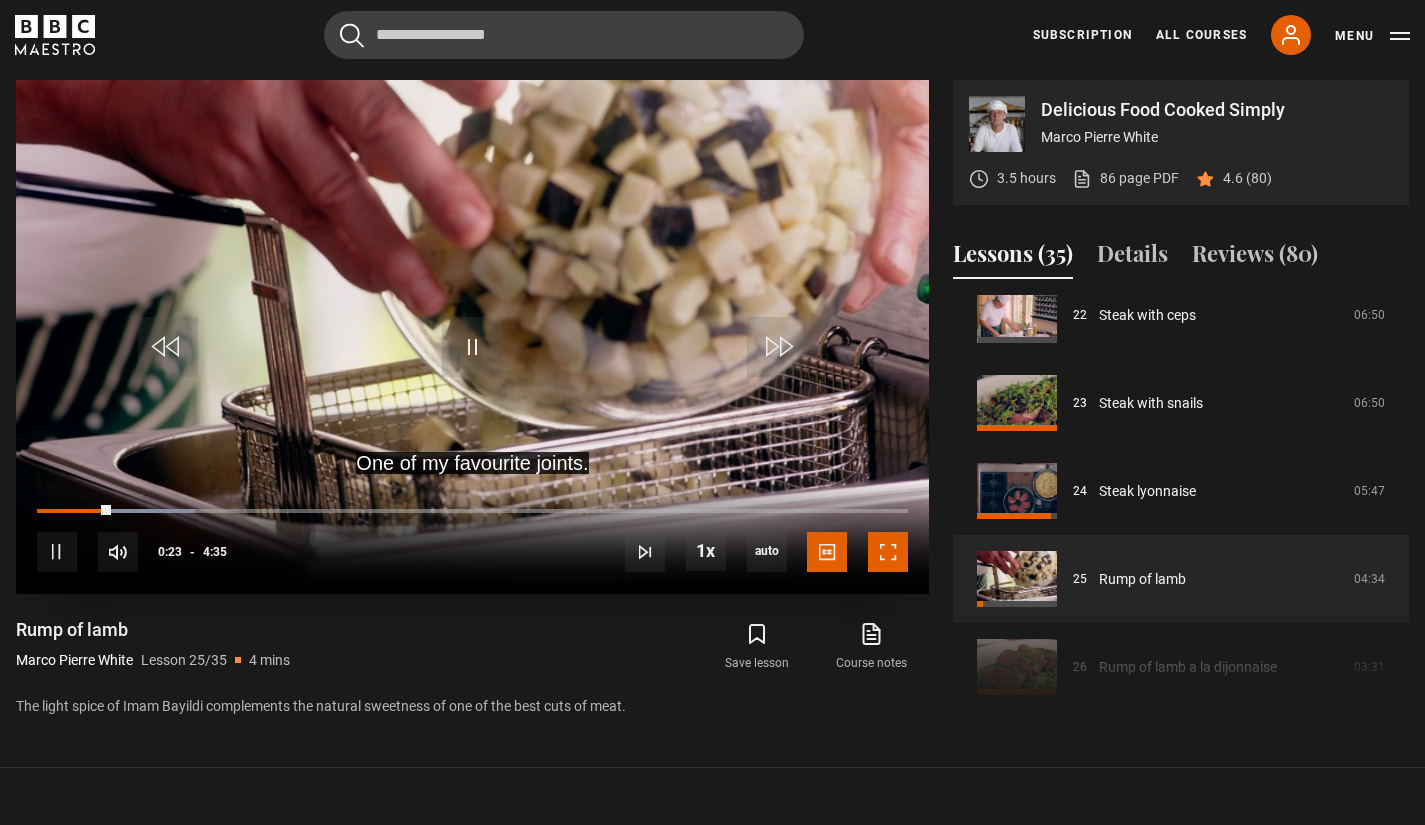 click at bounding box center [888, 552] 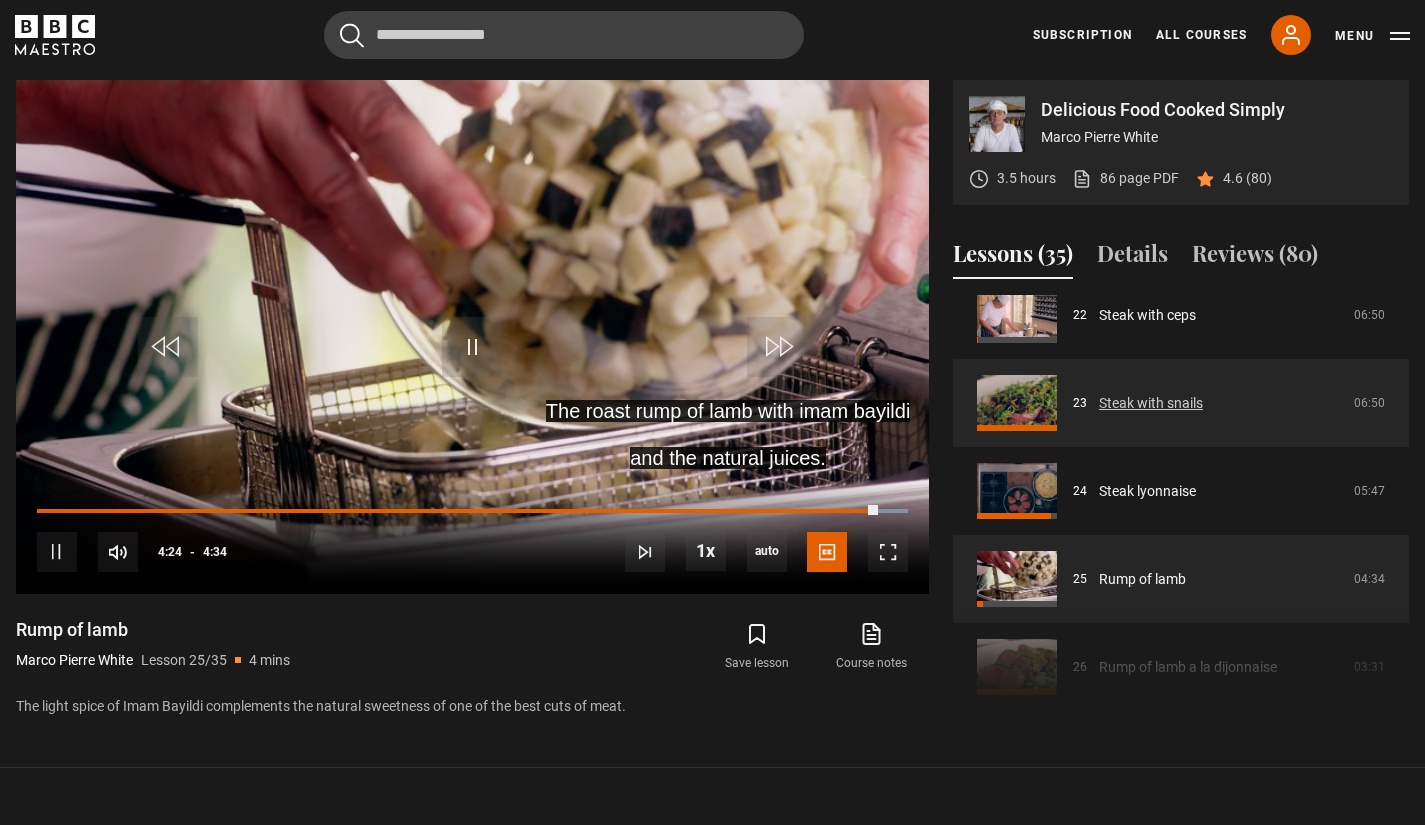 drag, startPoint x: 889, startPoint y: 558, endPoint x: 996, endPoint y: 418, distance: 176.20726 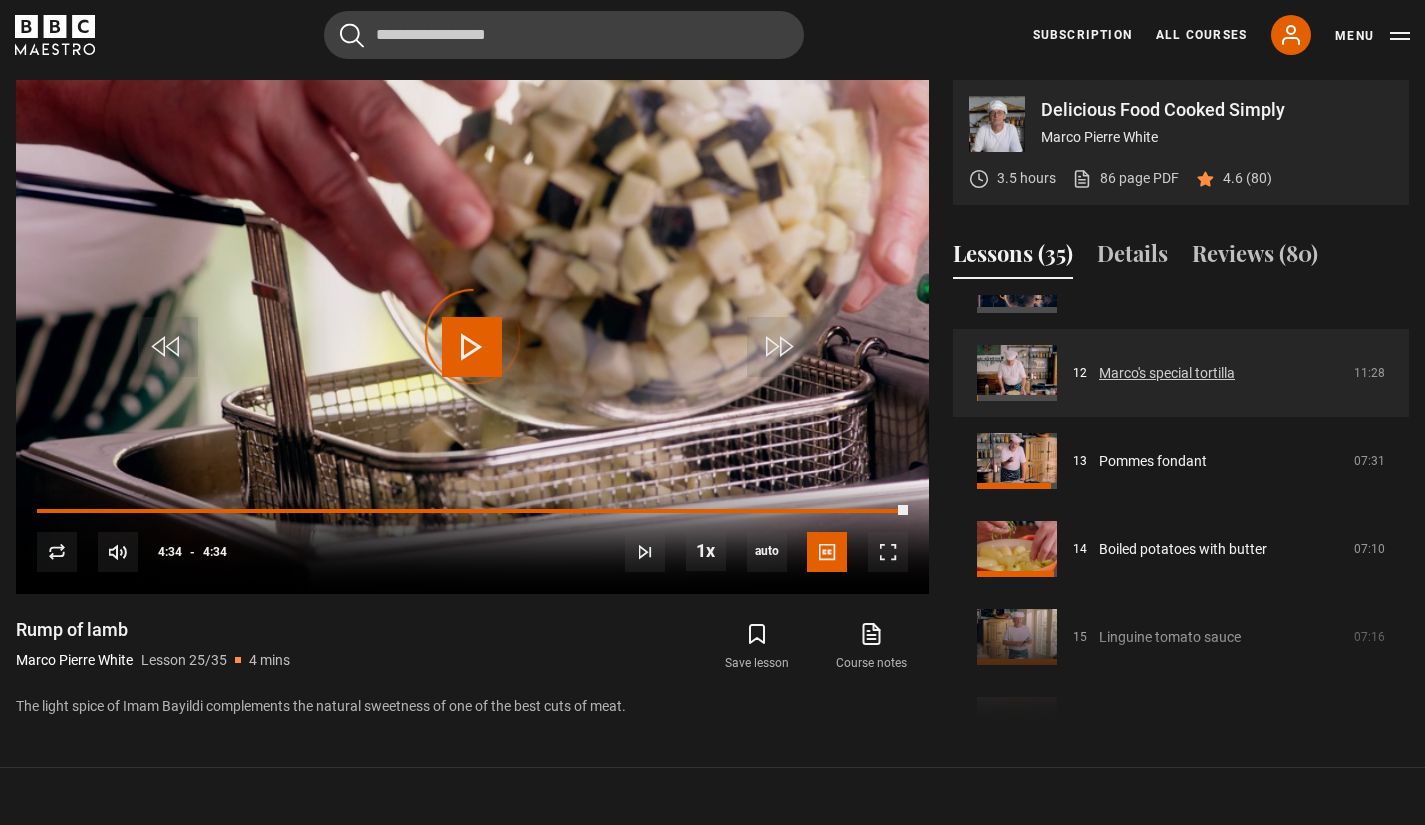 scroll, scrollTop: 1023, scrollLeft: 0, axis: vertical 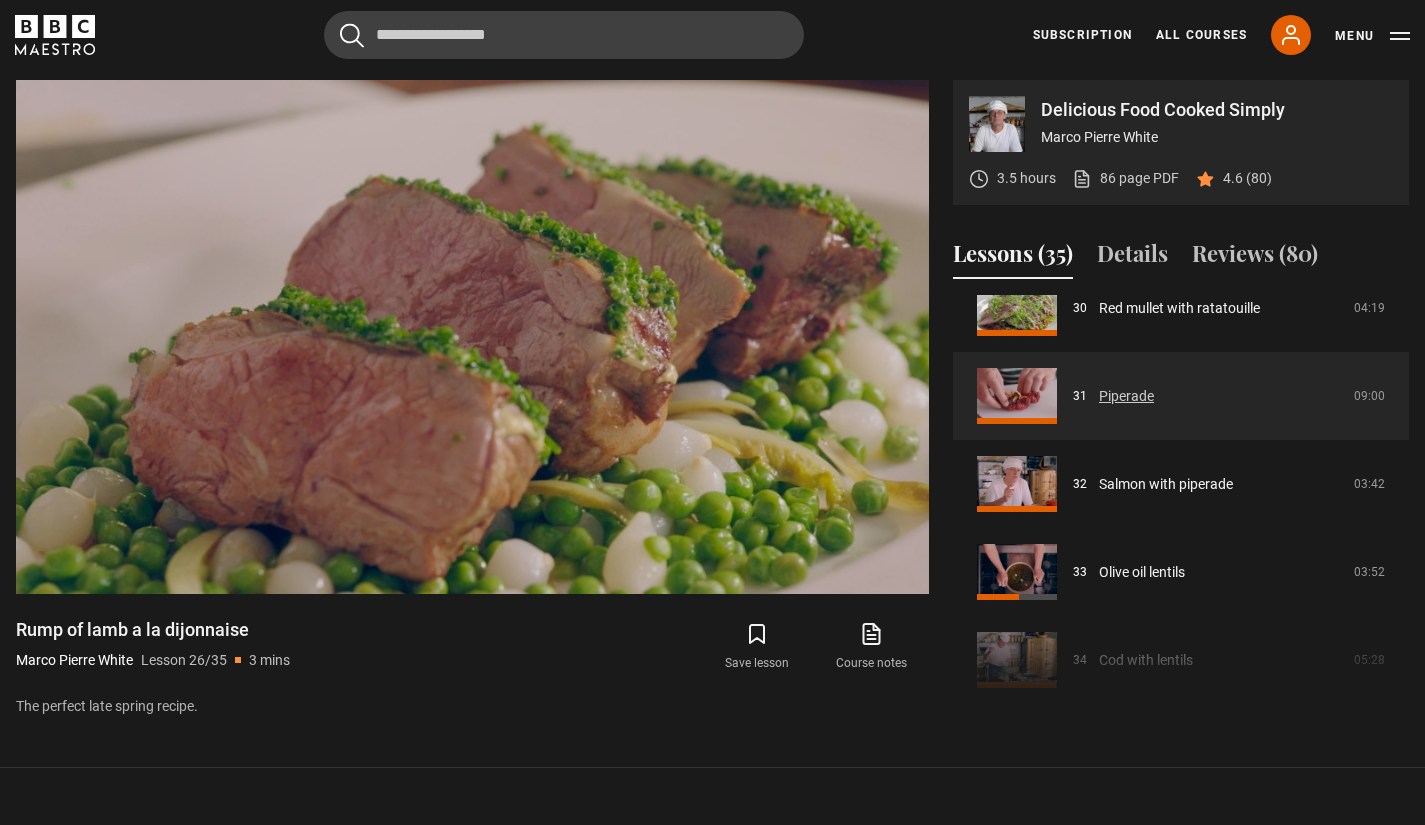 click on "Piperade" at bounding box center (1126, 396) 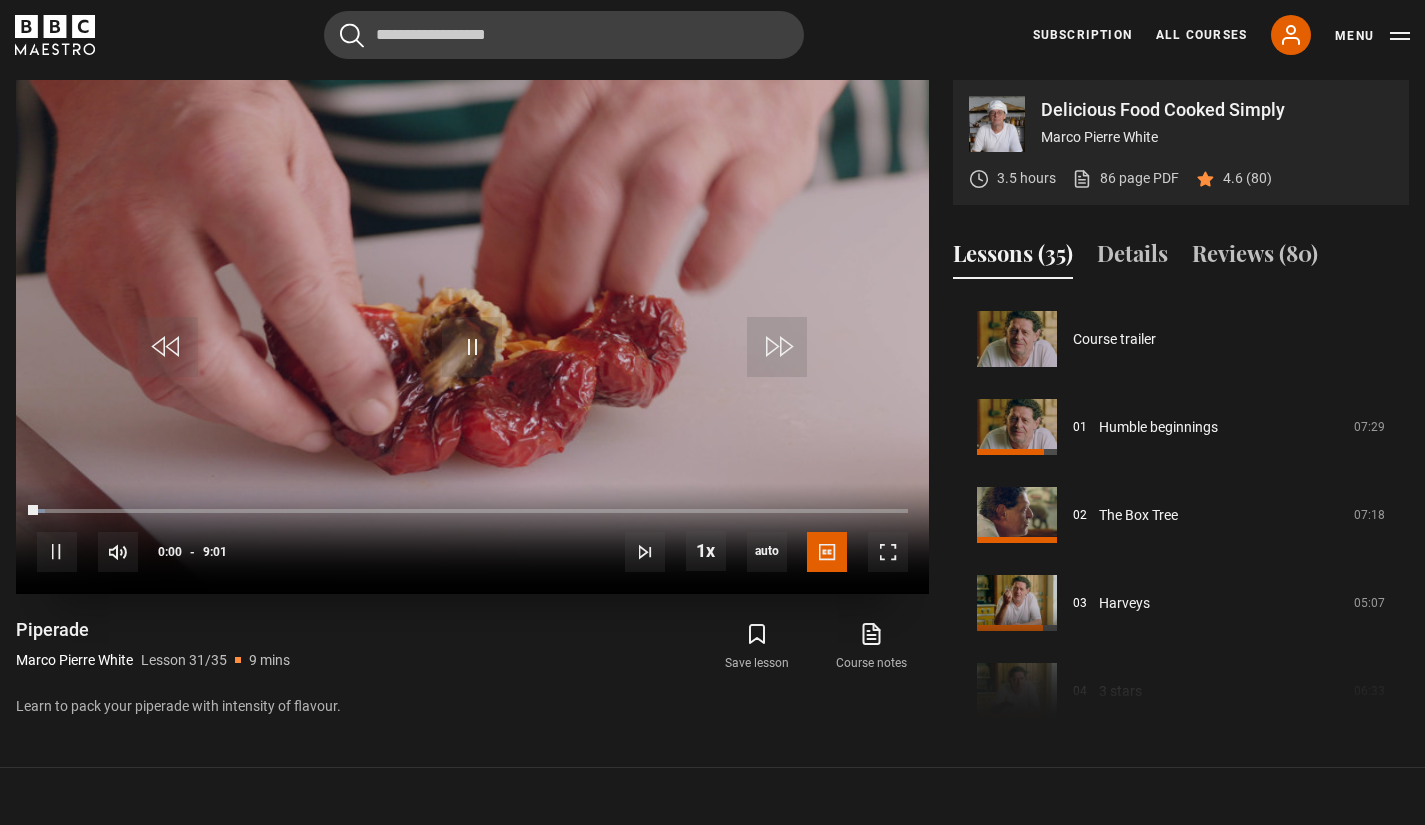 scroll, scrollTop: 835, scrollLeft: 0, axis: vertical 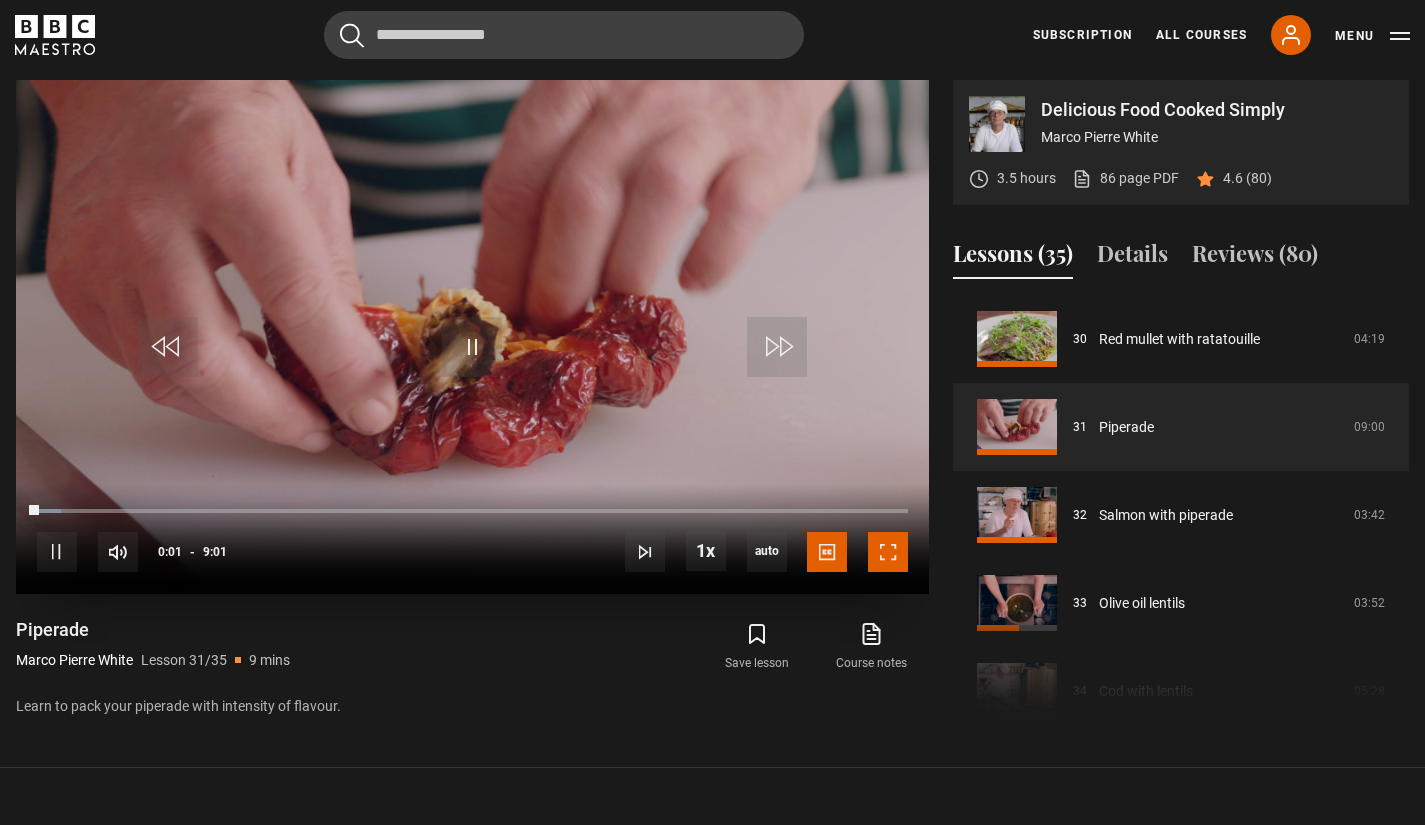 click at bounding box center (888, 552) 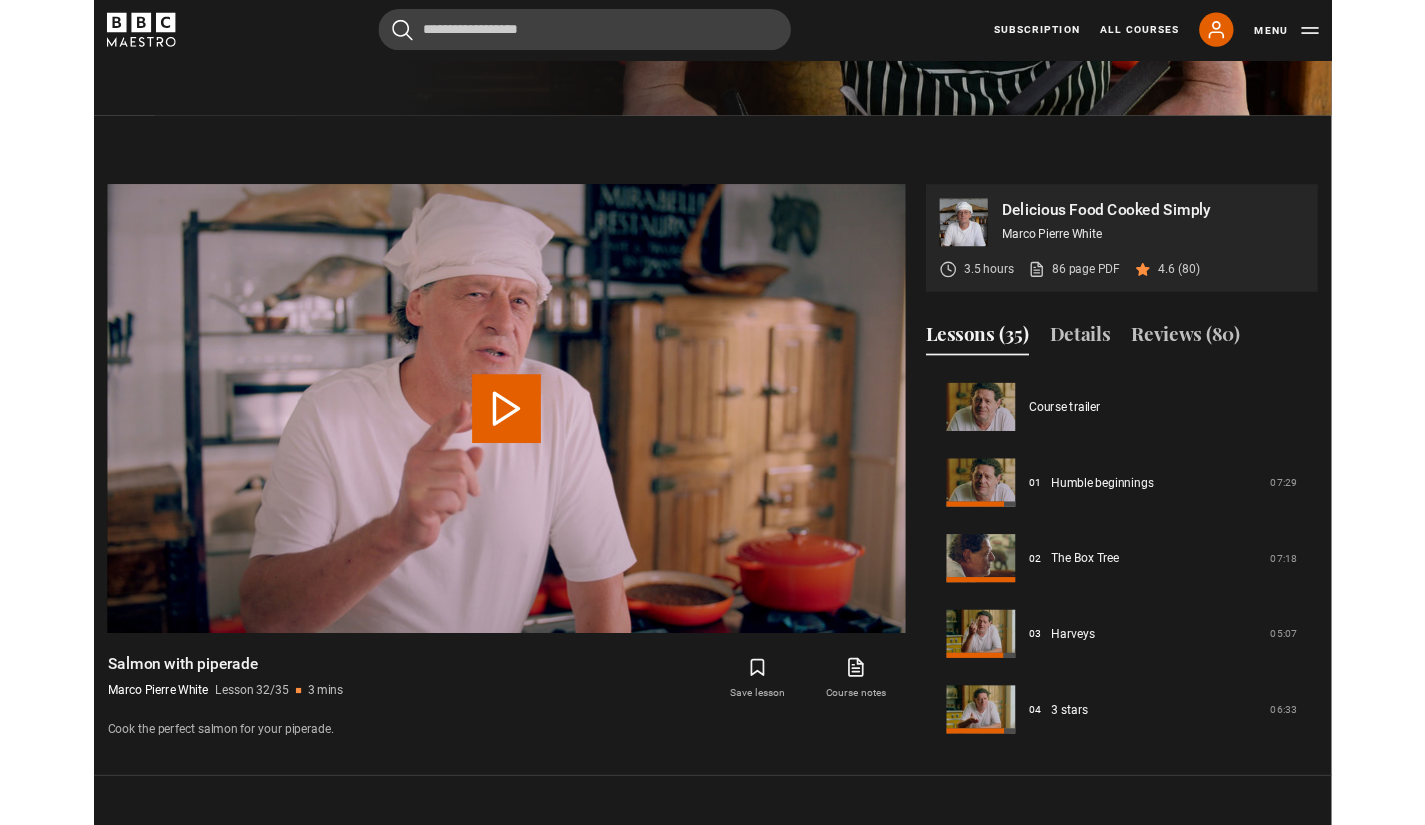 scroll, scrollTop: 970, scrollLeft: 0, axis: vertical 